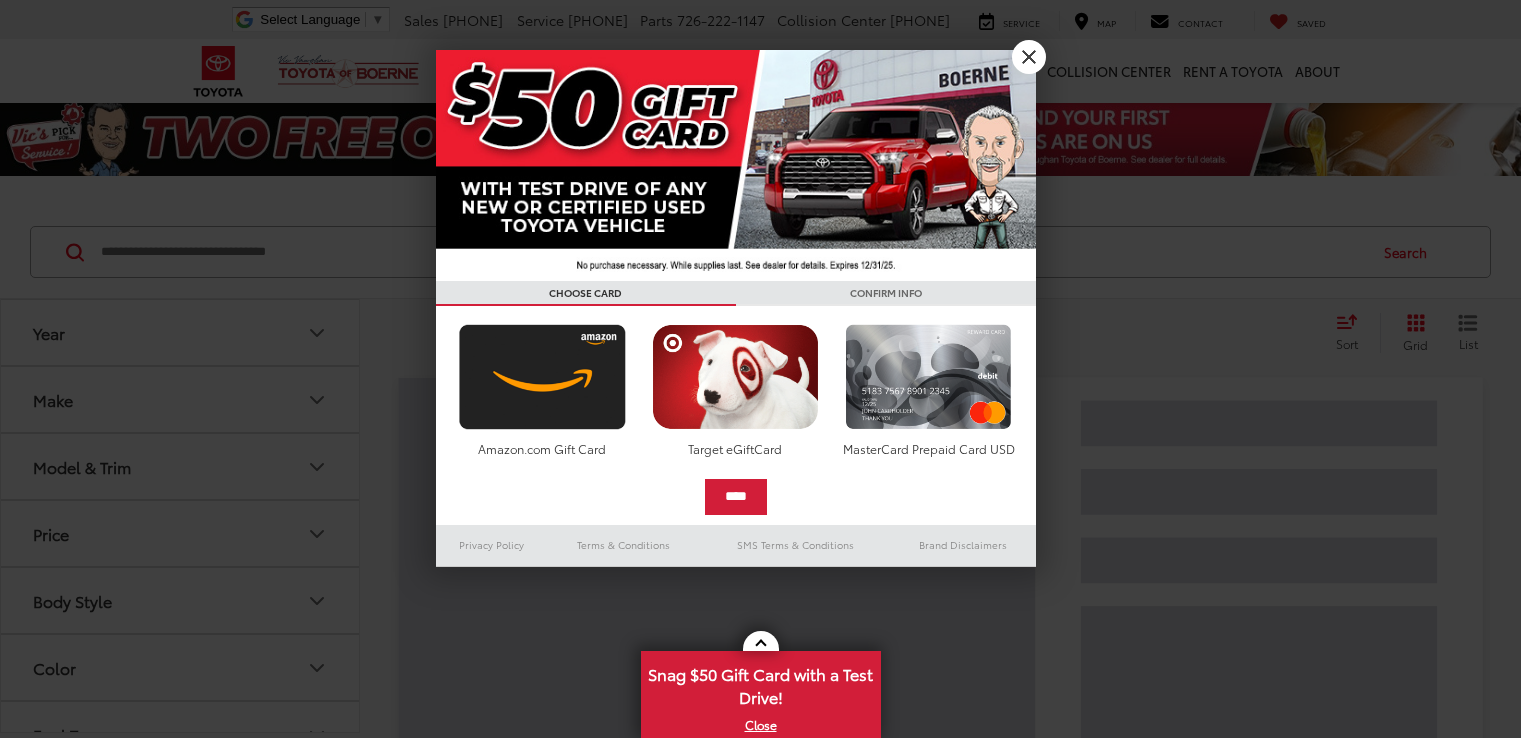 scroll, scrollTop: 0, scrollLeft: 0, axis: both 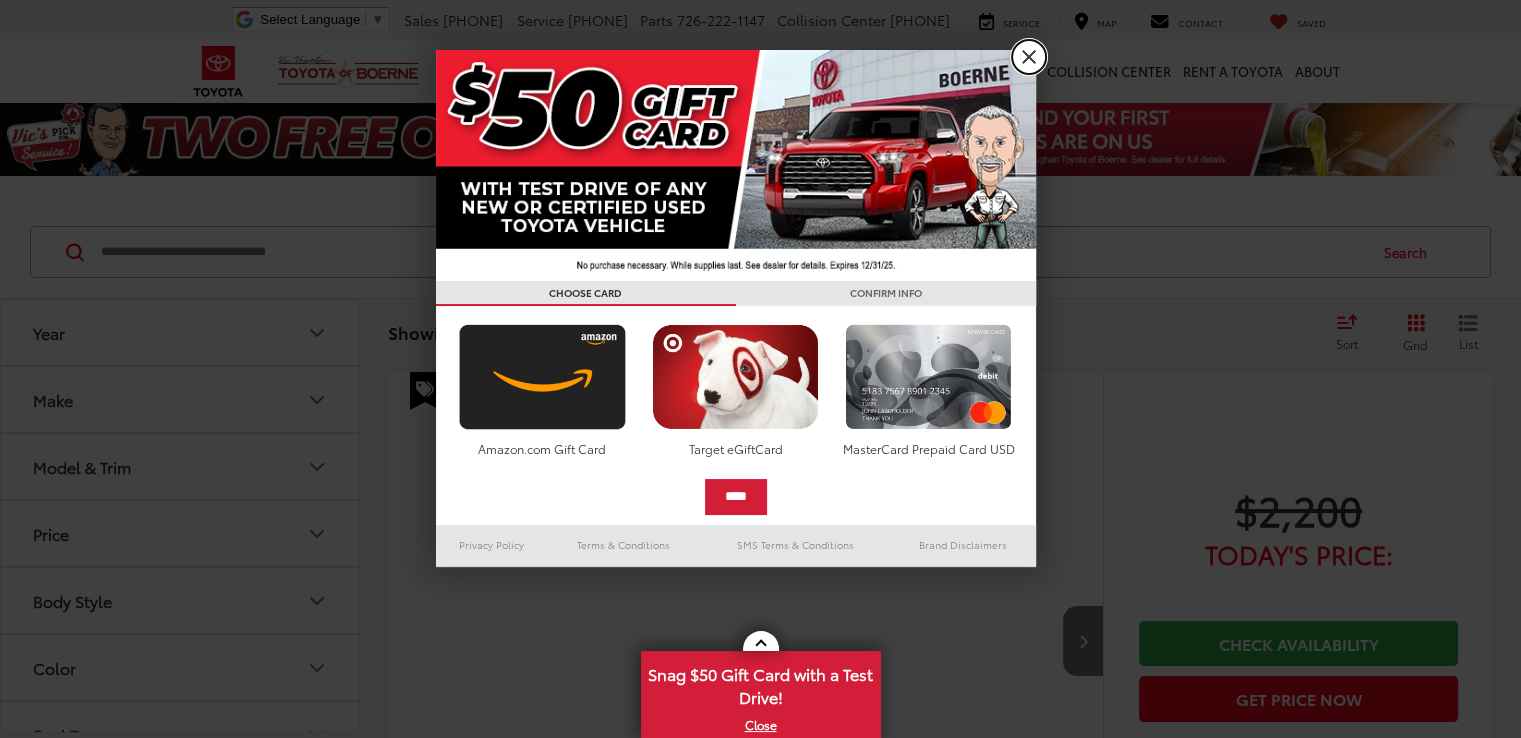 click on "X" at bounding box center [1029, 57] 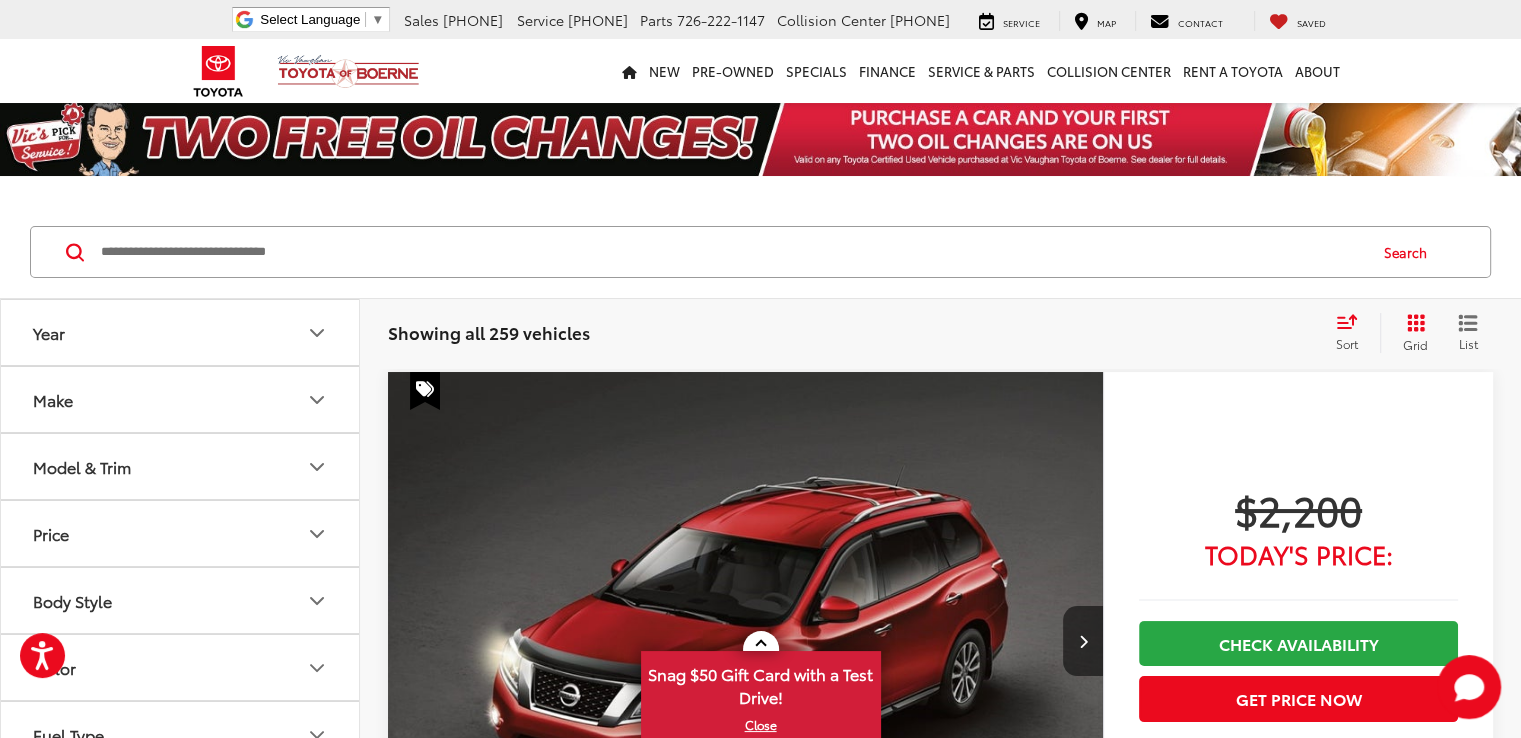 scroll, scrollTop: 0, scrollLeft: 0, axis: both 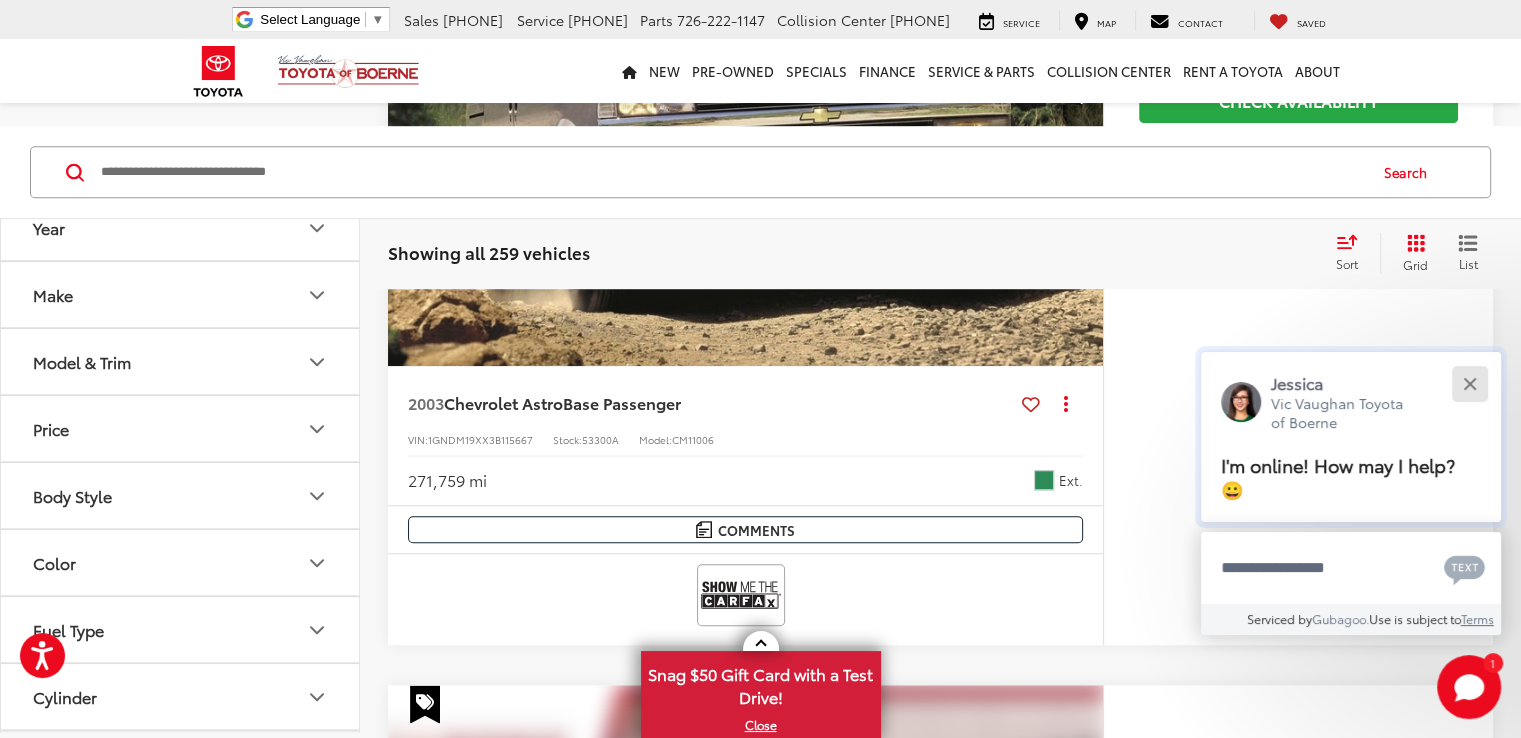 click at bounding box center (1469, 383) 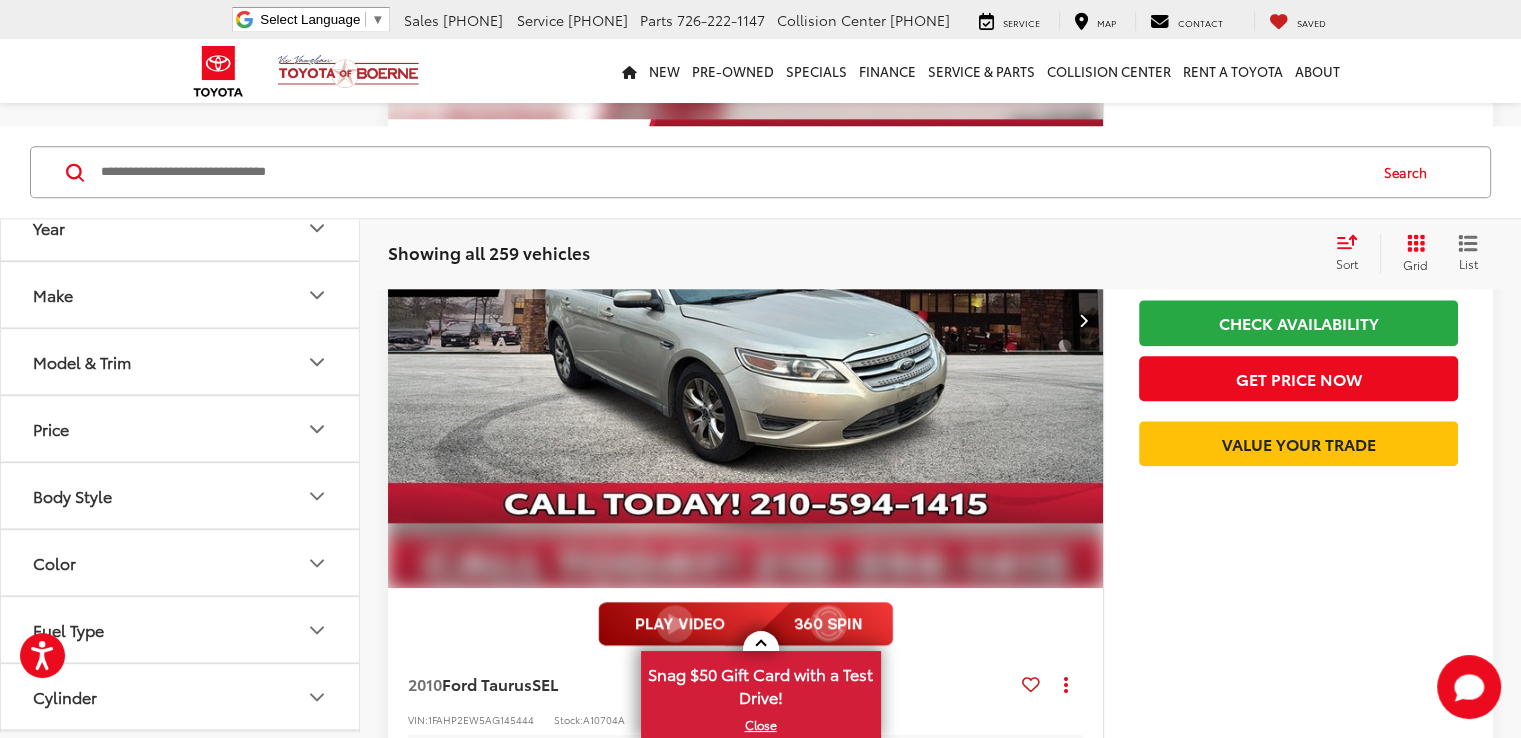 scroll, scrollTop: 2000, scrollLeft: 0, axis: vertical 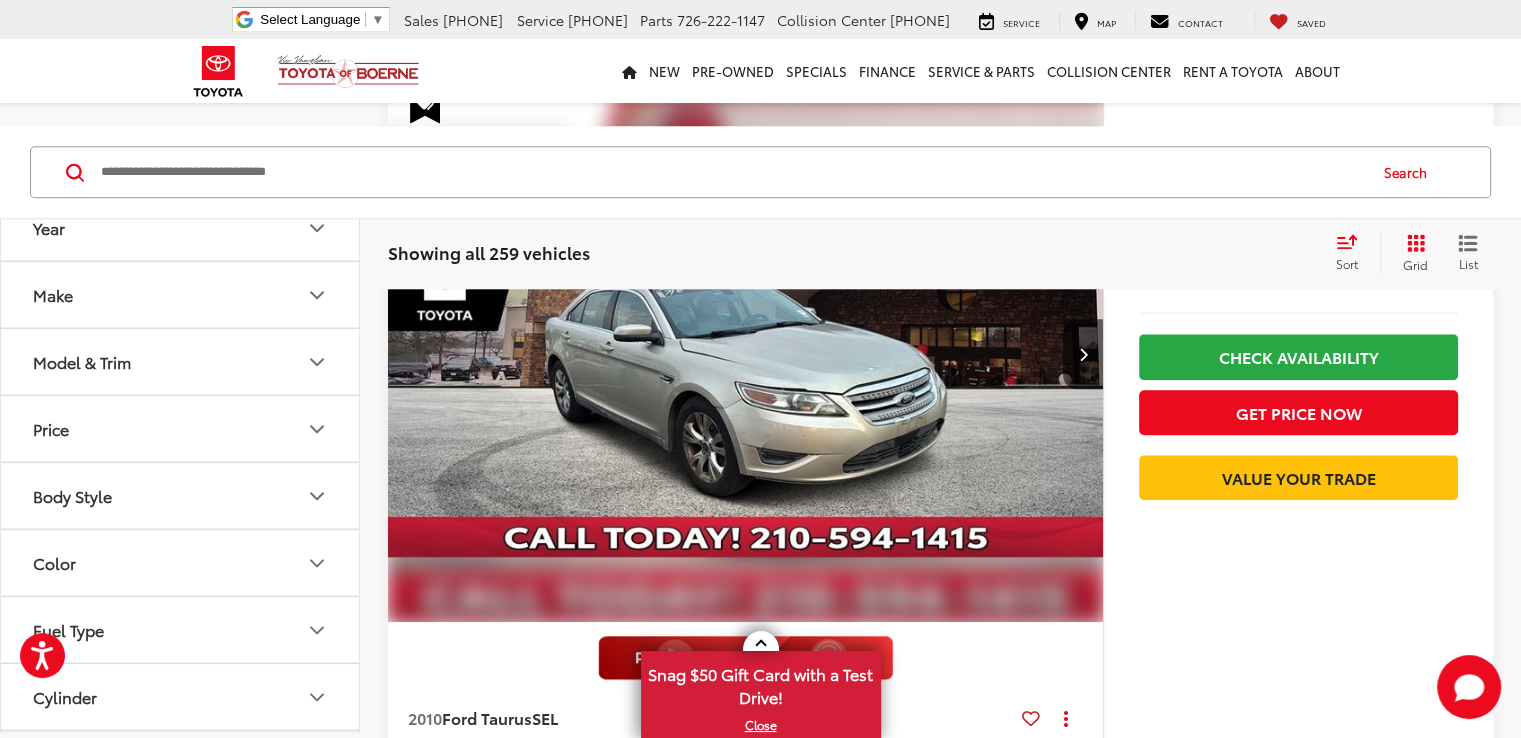 click at bounding box center [746, 1269] 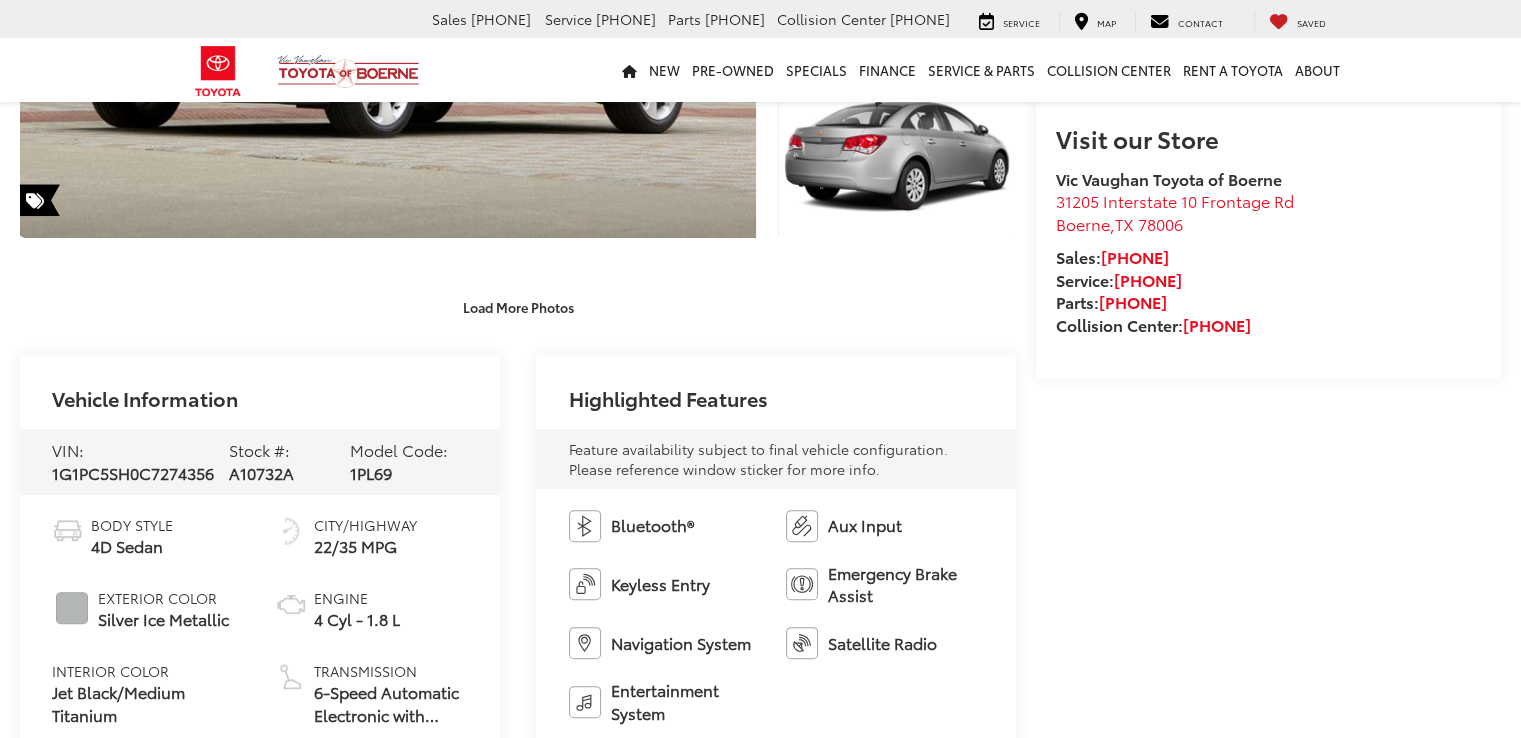 scroll, scrollTop: 500, scrollLeft: 0, axis: vertical 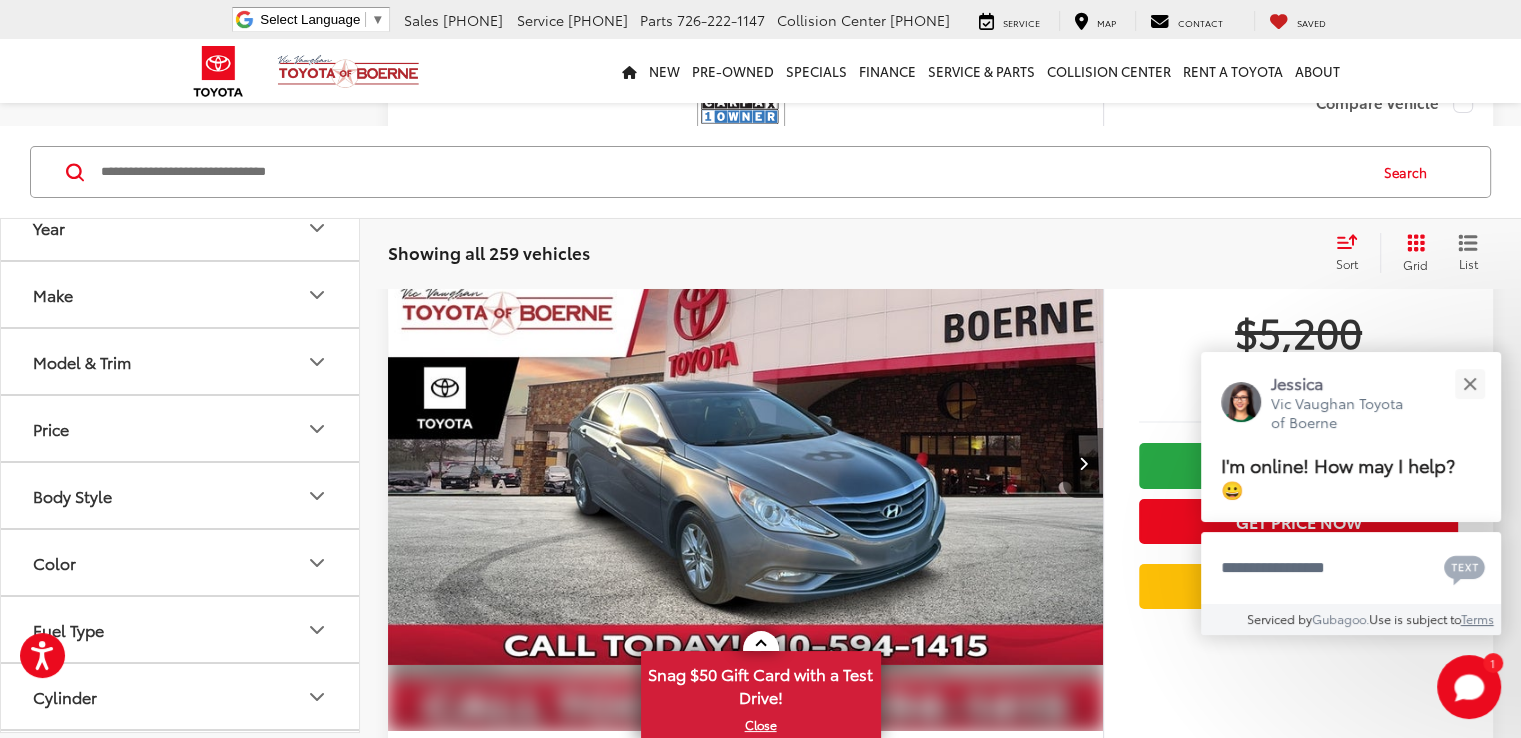 click at bounding box center (746, 3160) 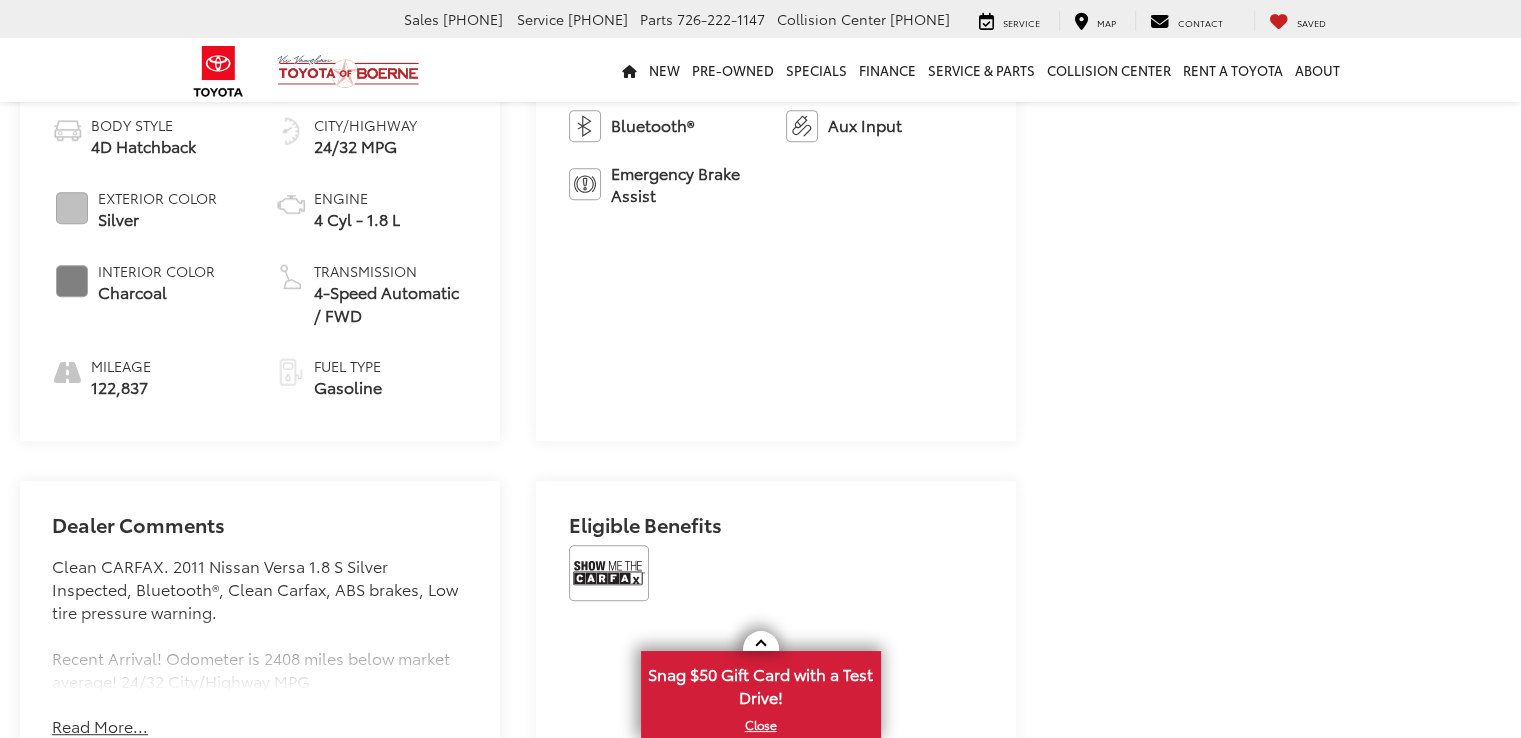 scroll, scrollTop: 900, scrollLeft: 0, axis: vertical 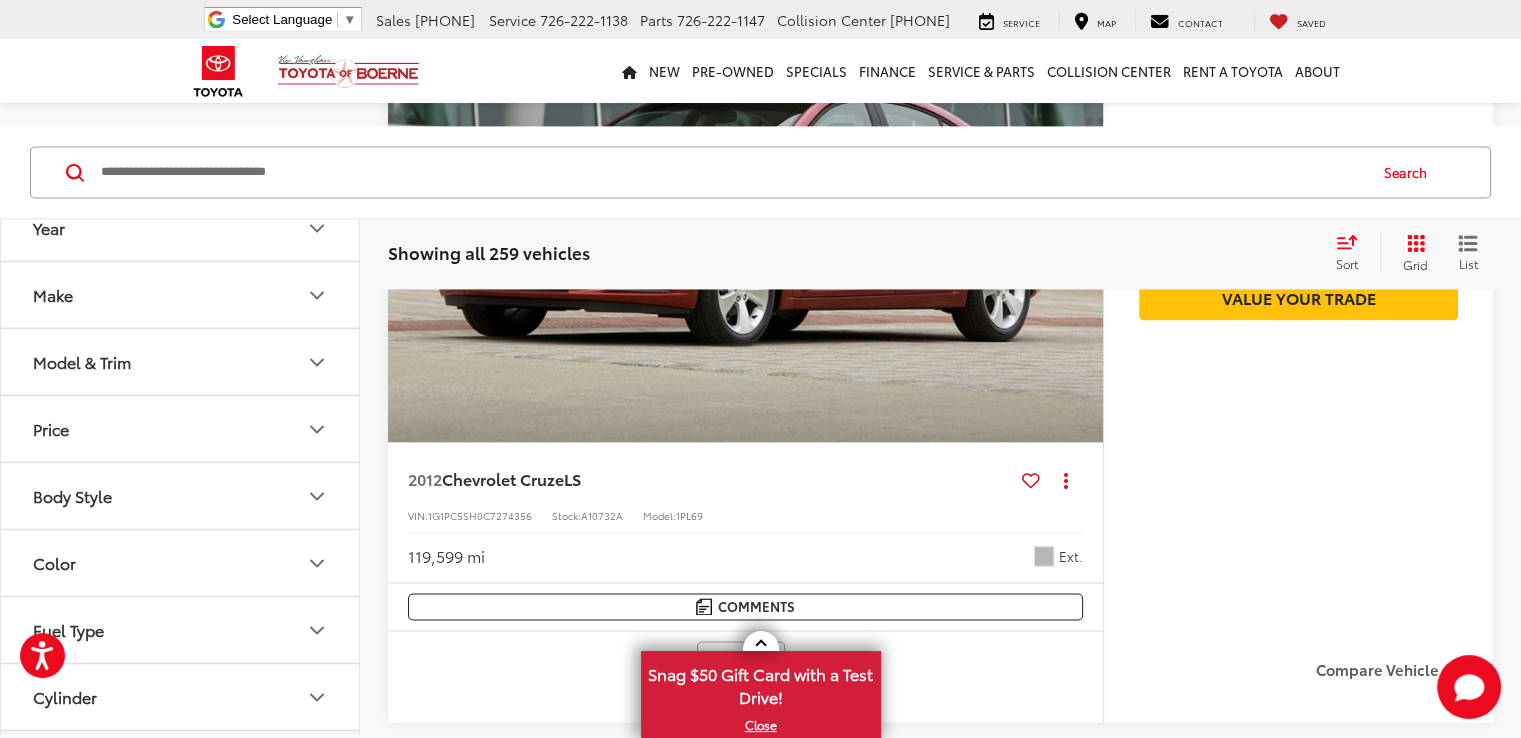 click on "Drivetrain" at bounding box center [181, 763] 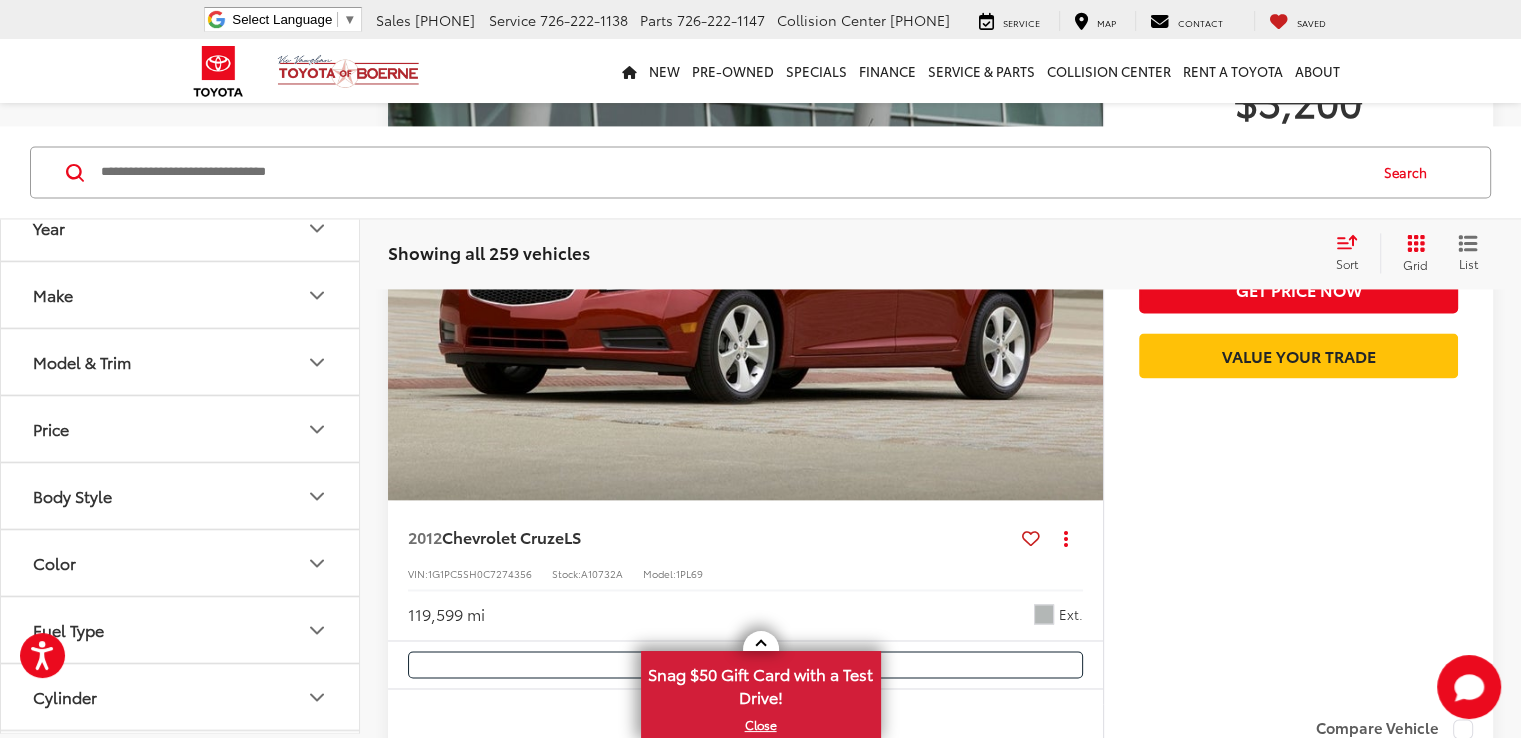scroll, scrollTop: 300, scrollLeft: 0, axis: vertical 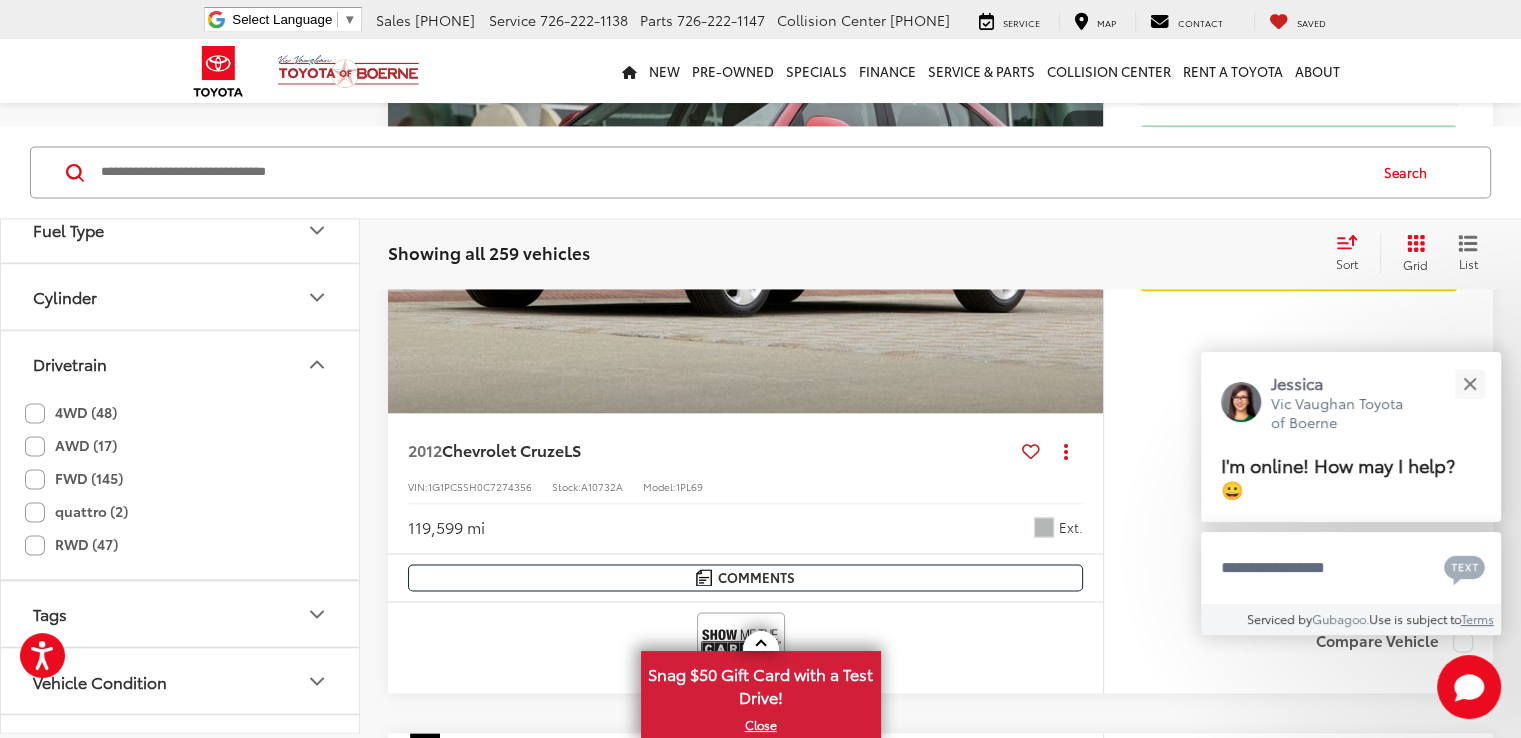 click on "Drivetrain" at bounding box center [181, 363] 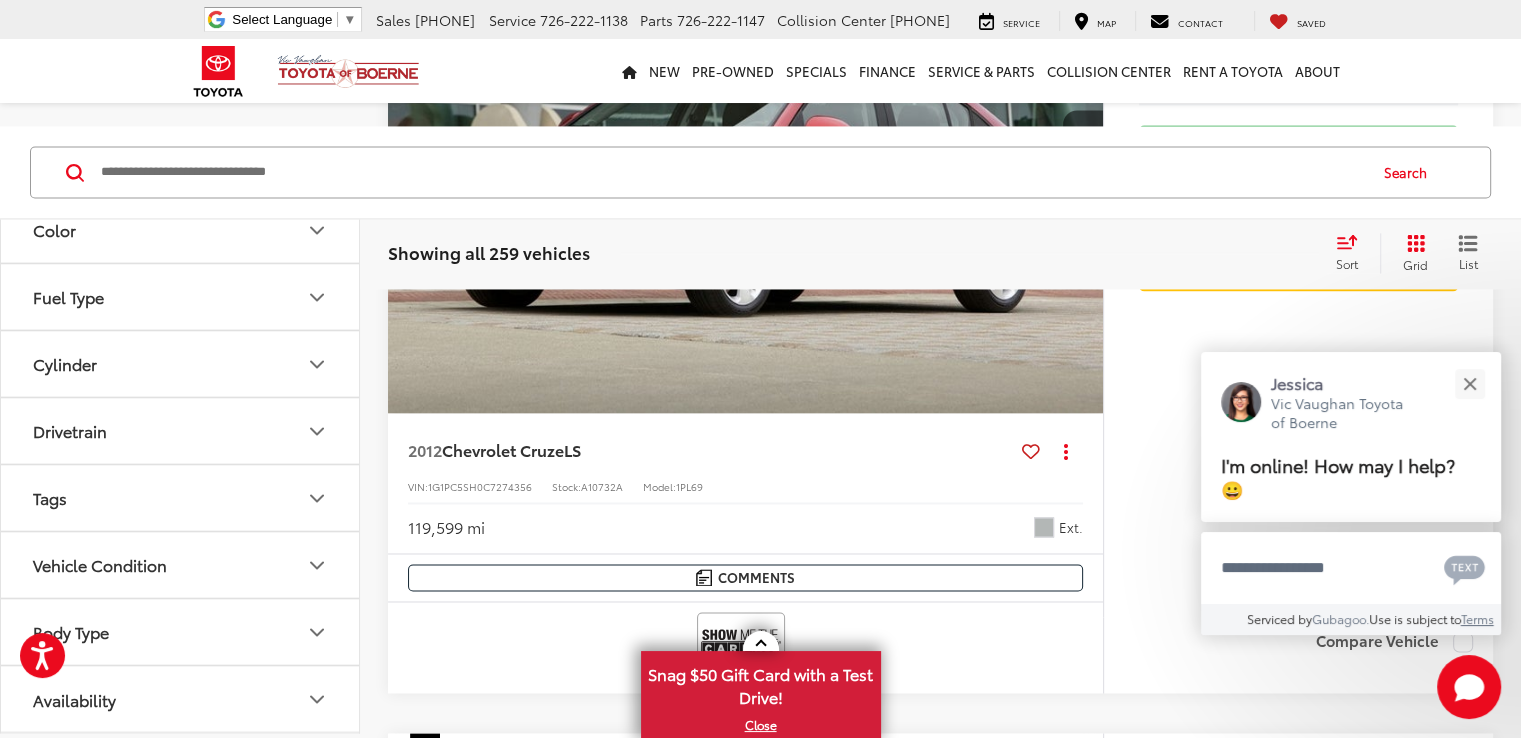 scroll, scrollTop: 328, scrollLeft: 0, axis: vertical 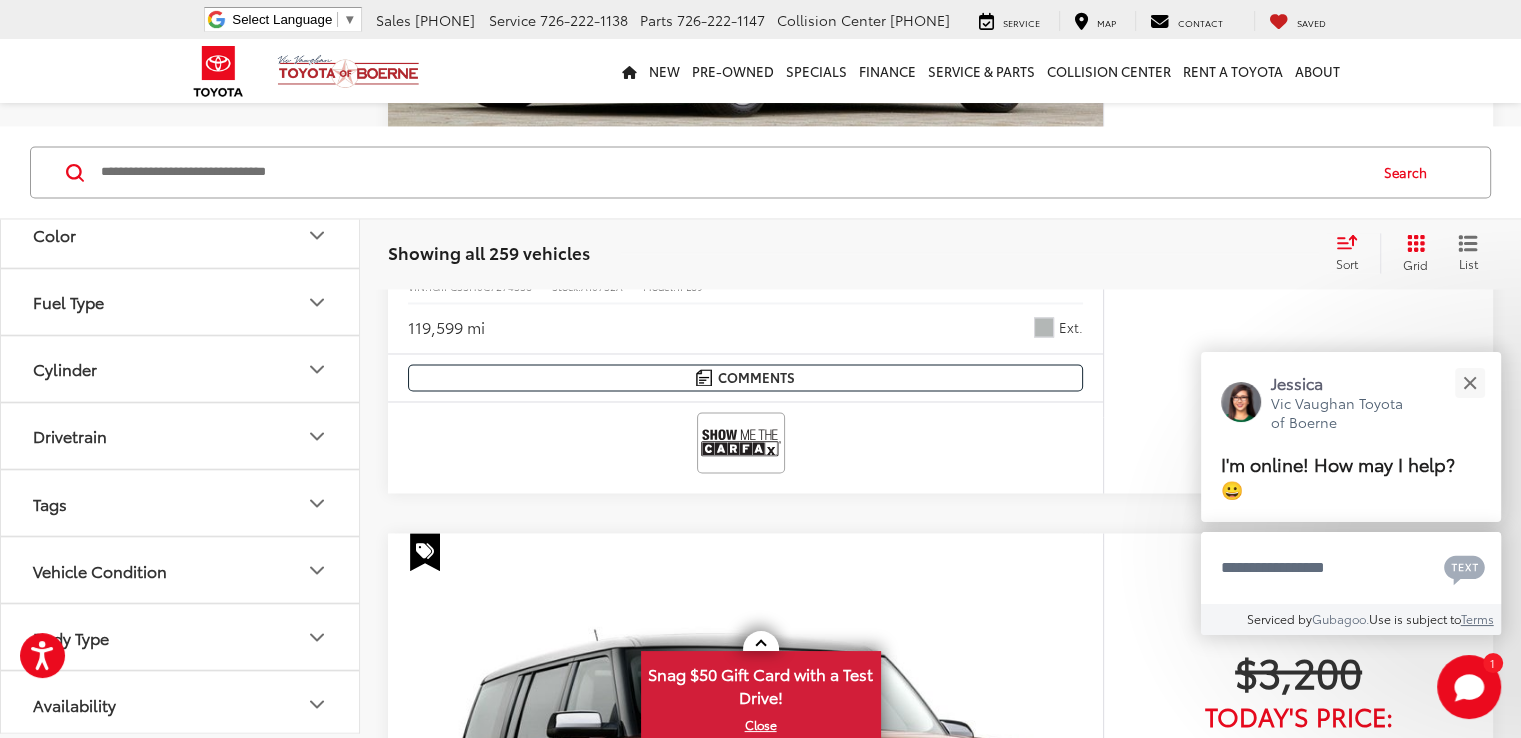 click on "Drivetrain" at bounding box center [181, 435] 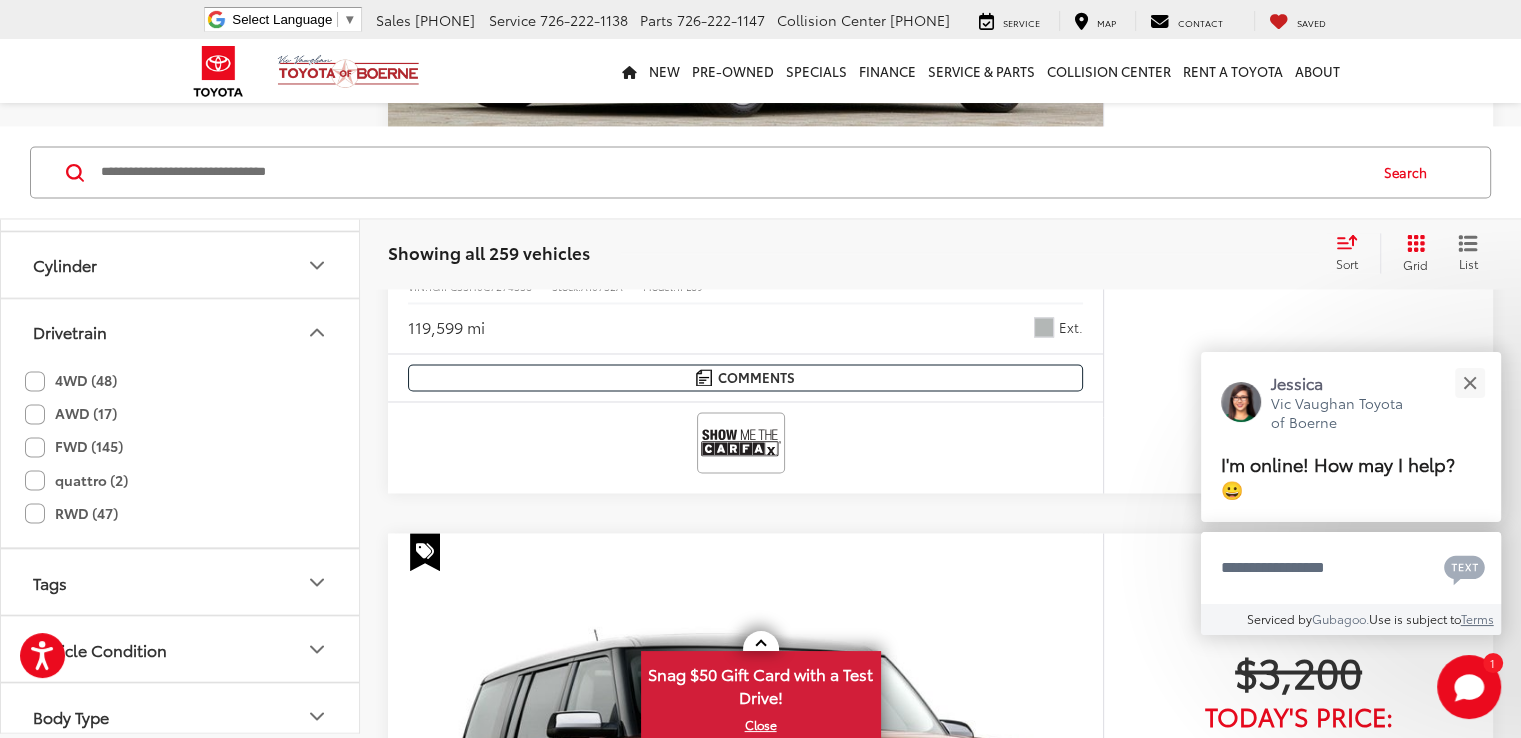 scroll, scrollTop: 511, scrollLeft: 0, axis: vertical 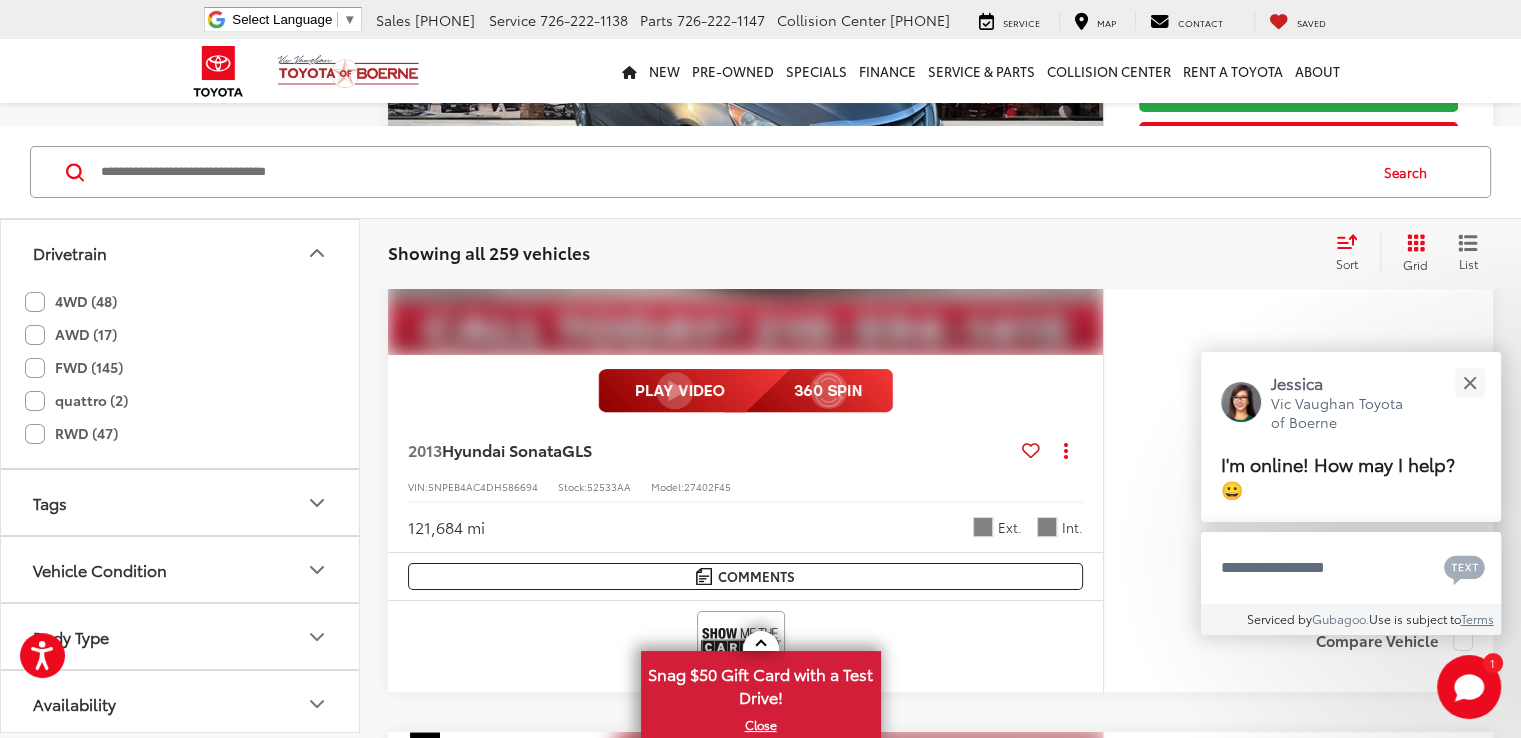 click on "2" at bounding box center (1135, 3534) 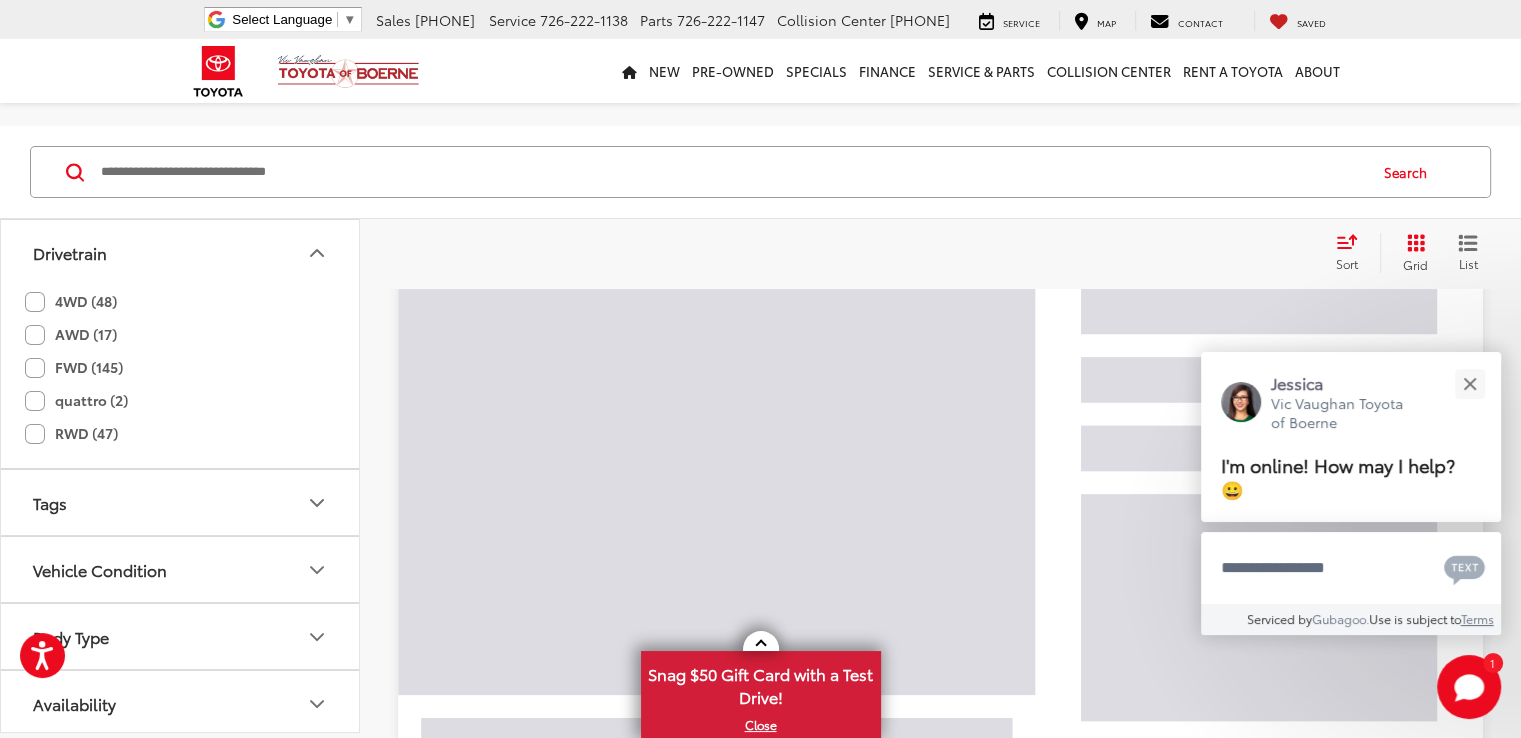 scroll, scrollTop: 80, scrollLeft: 0, axis: vertical 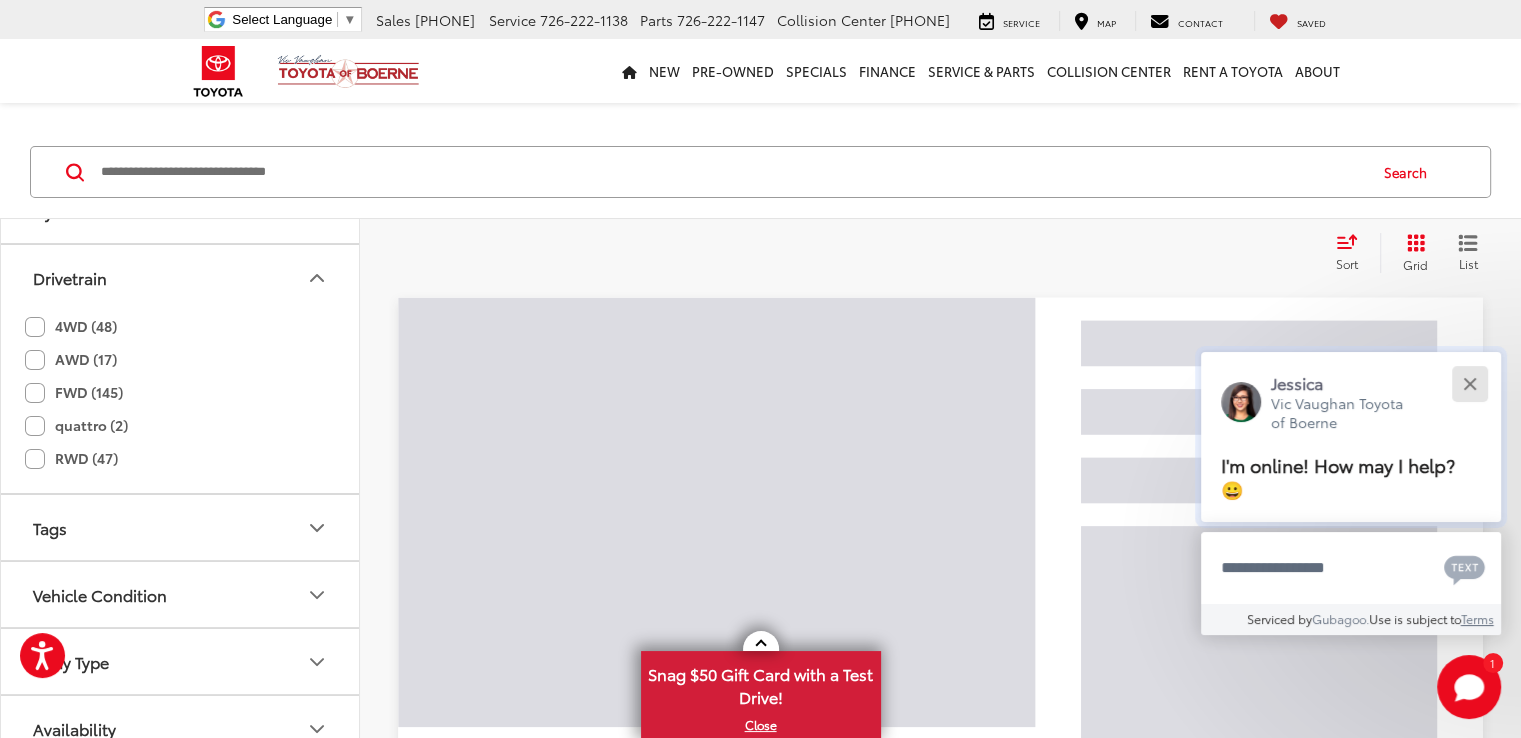 click at bounding box center [1469, 383] 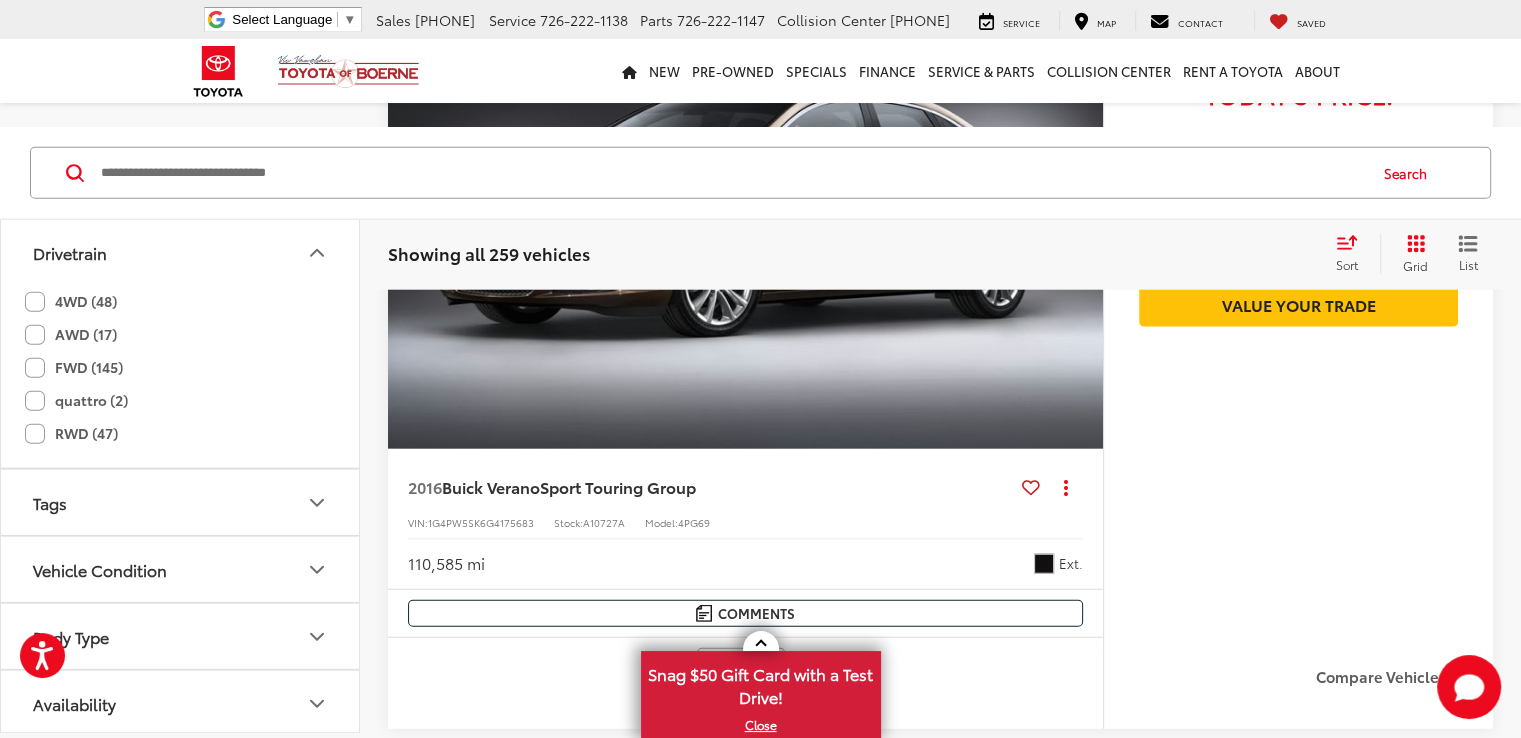 scroll, scrollTop: 4980, scrollLeft: 0, axis: vertical 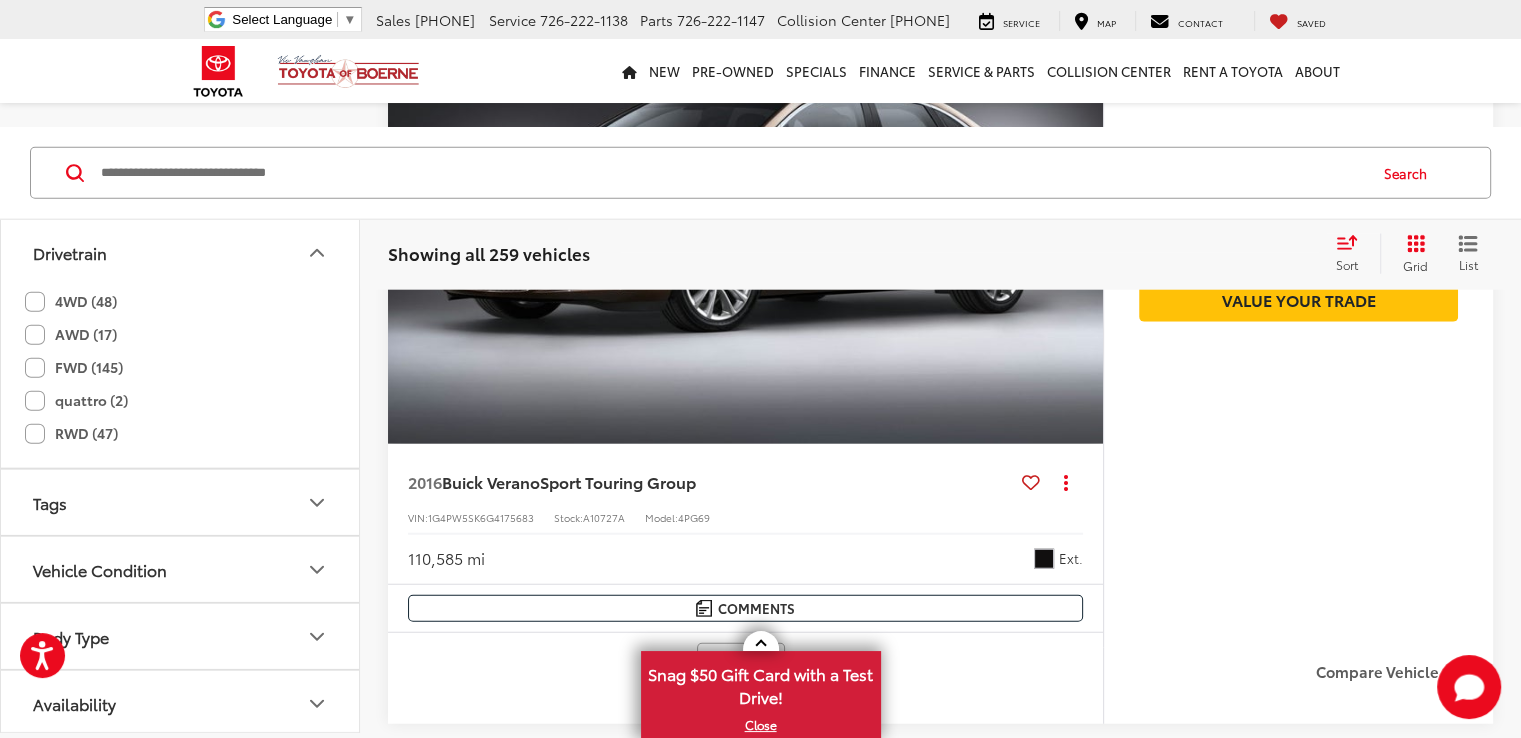 click on "Sort" at bounding box center (1347, 263) 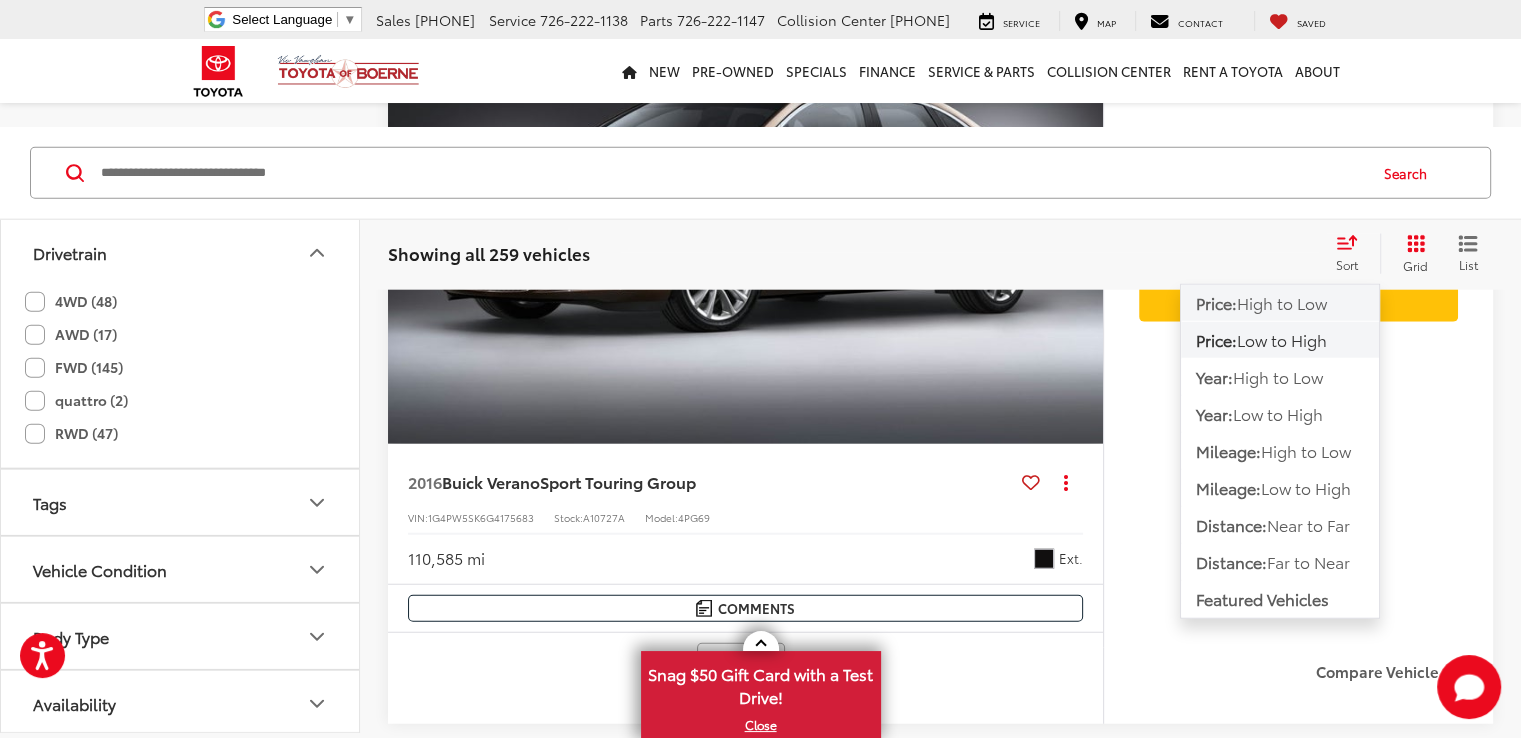 click on "High to Low" at bounding box center (1282, 301) 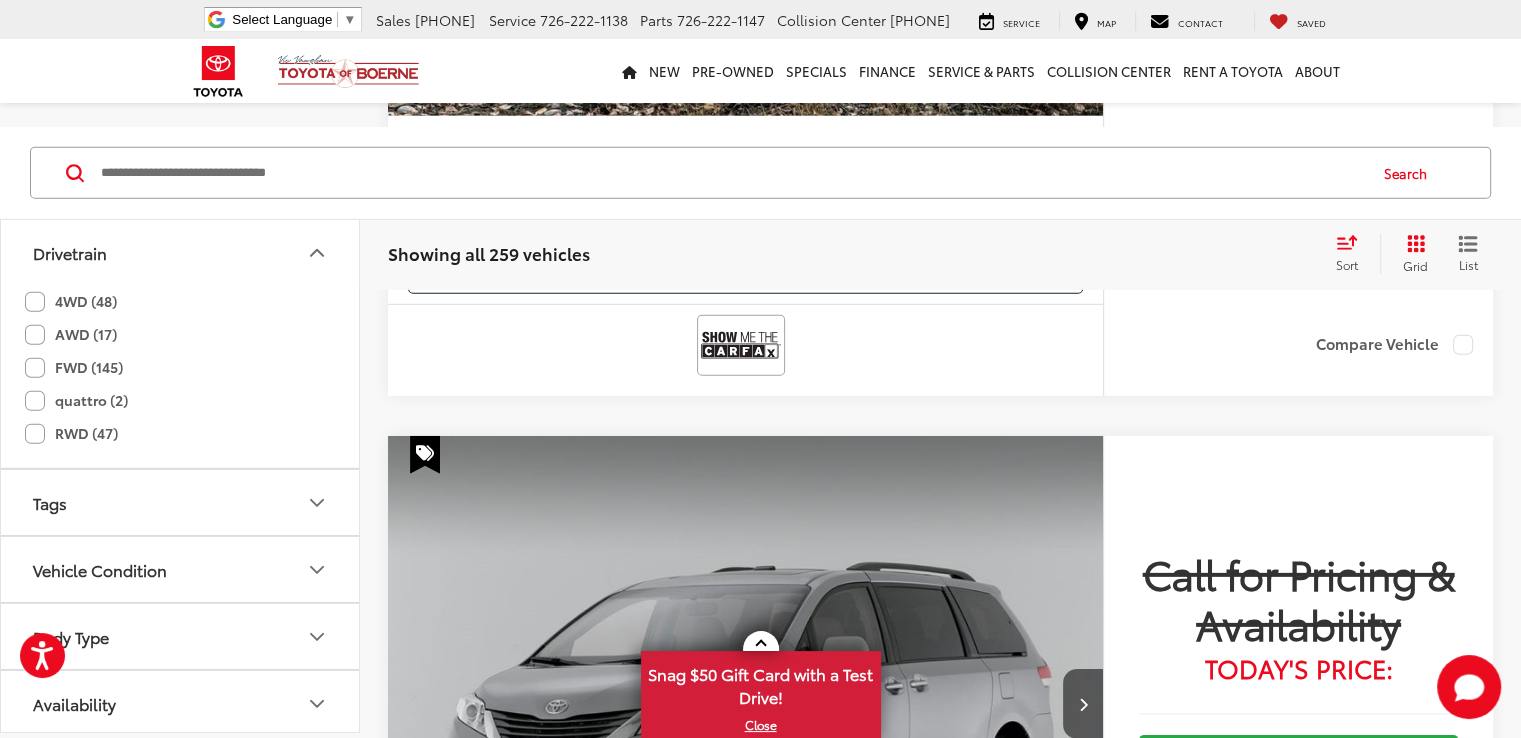 scroll, scrollTop: 5980, scrollLeft: 0, axis: vertical 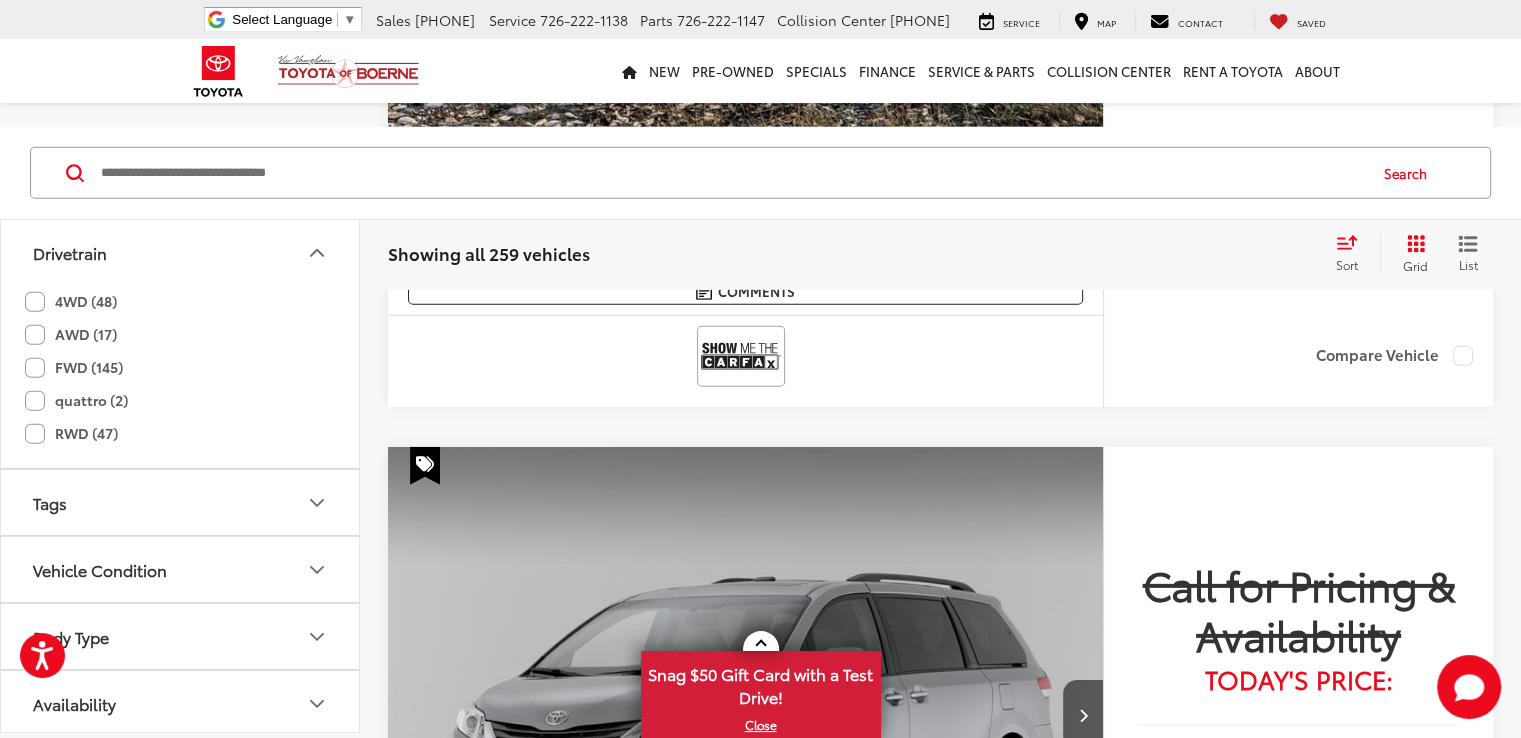 click on "GMC Yukon XL" at bounding box center (500, 1877) 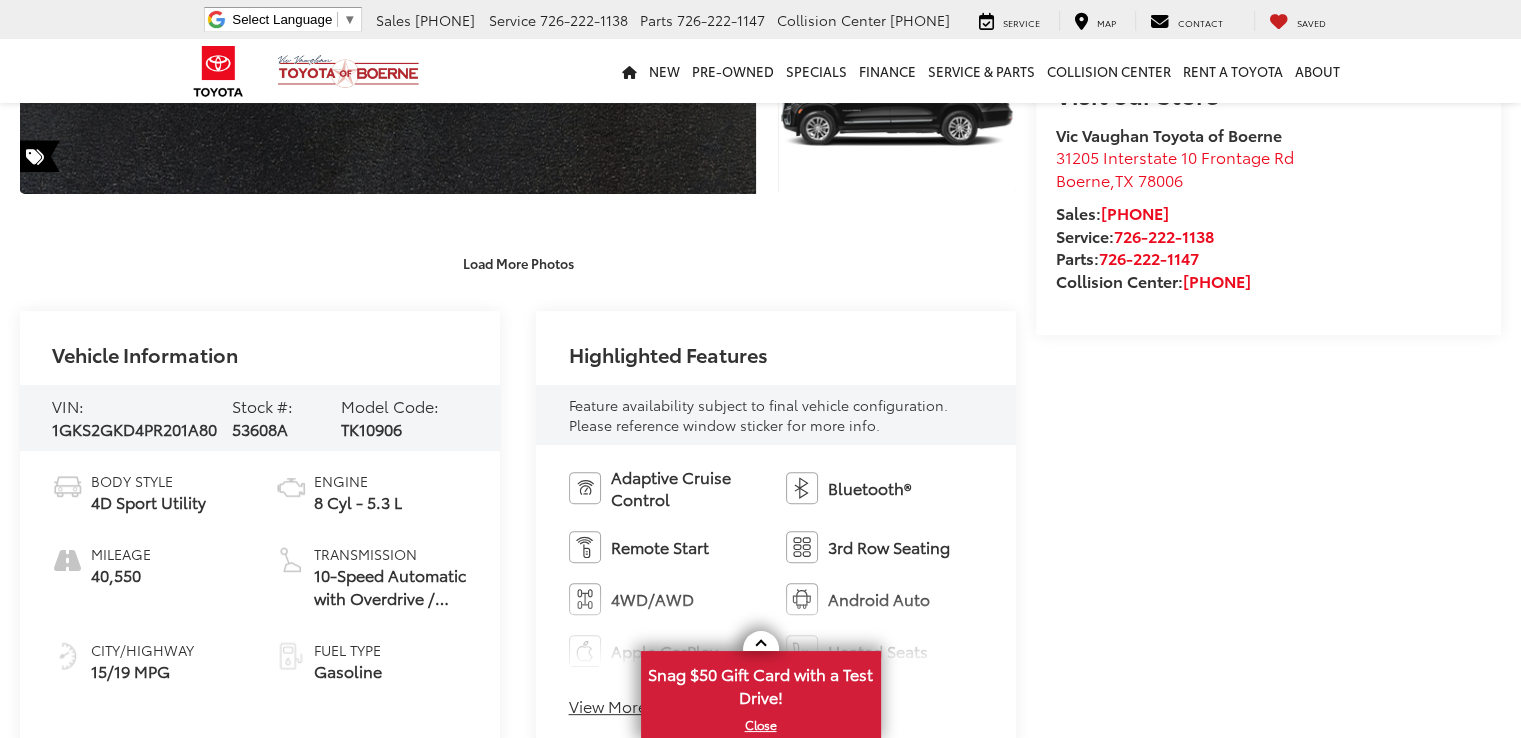 scroll, scrollTop: 600, scrollLeft: 0, axis: vertical 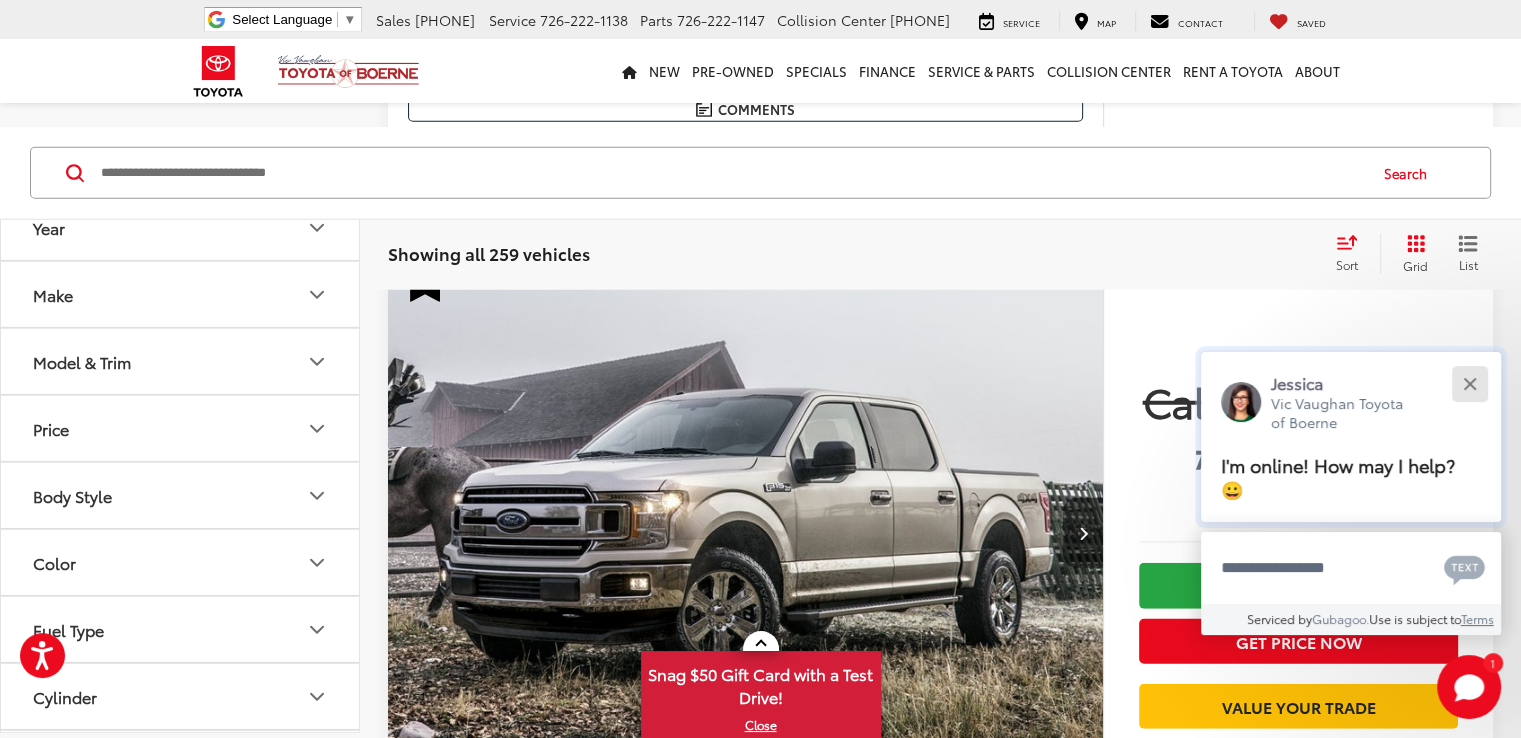 click at bounding box center (1469, 383) 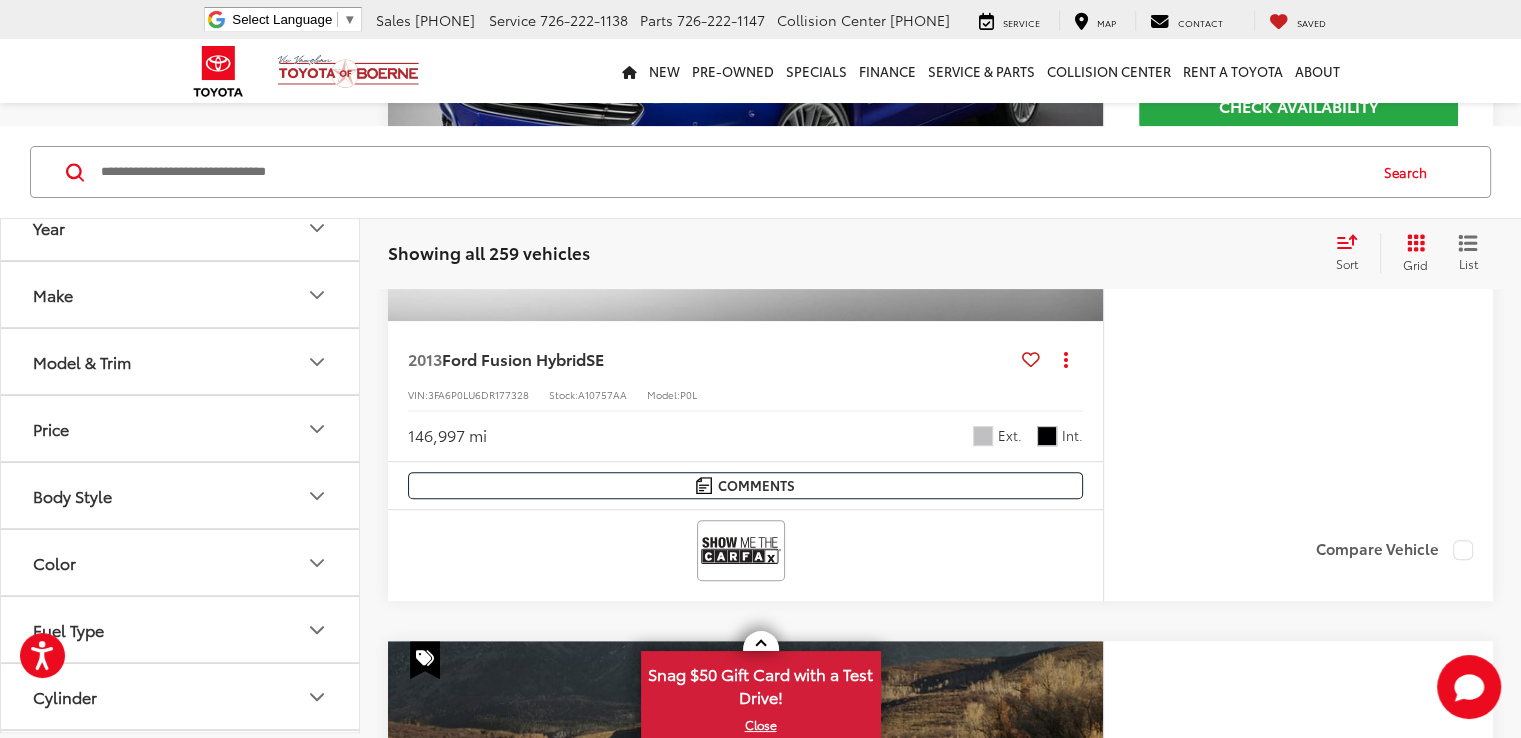 scroll, scrollTop: 8258, scrollLeft: 0, axis: vertical 